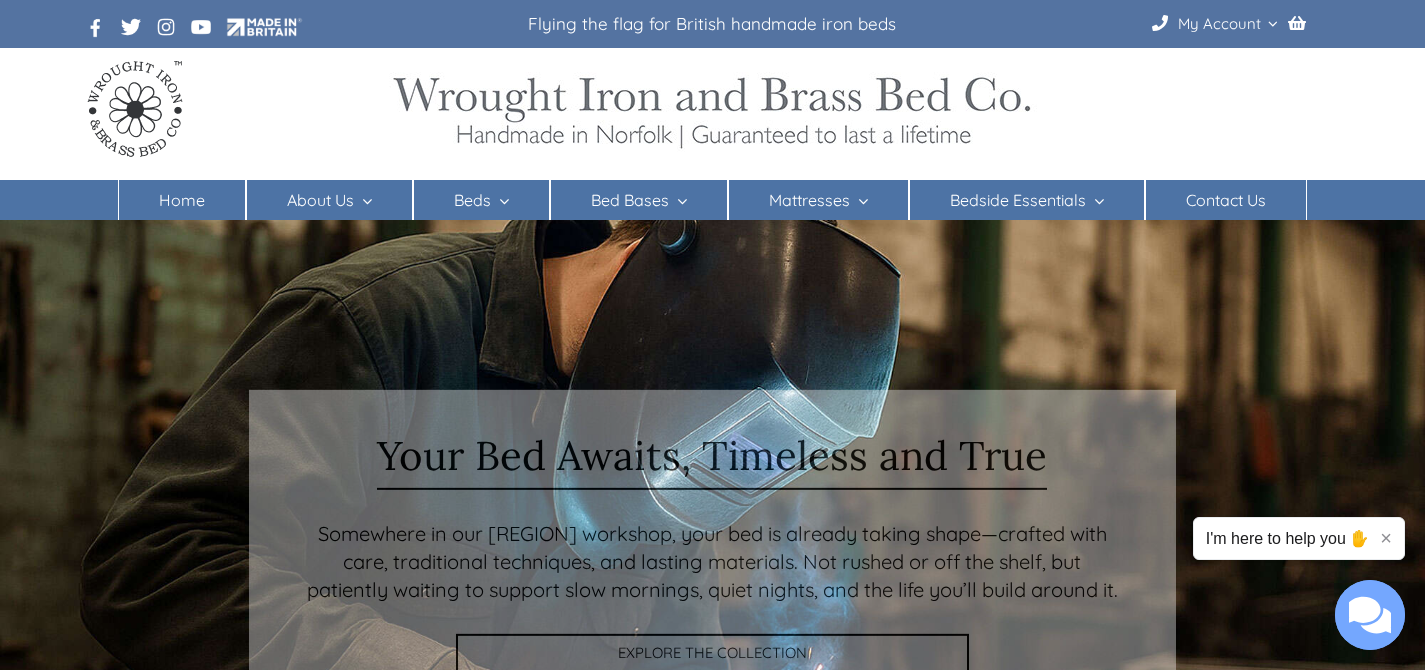 scroll, scrollTop: 0, scrollLeft: 0, axis: both 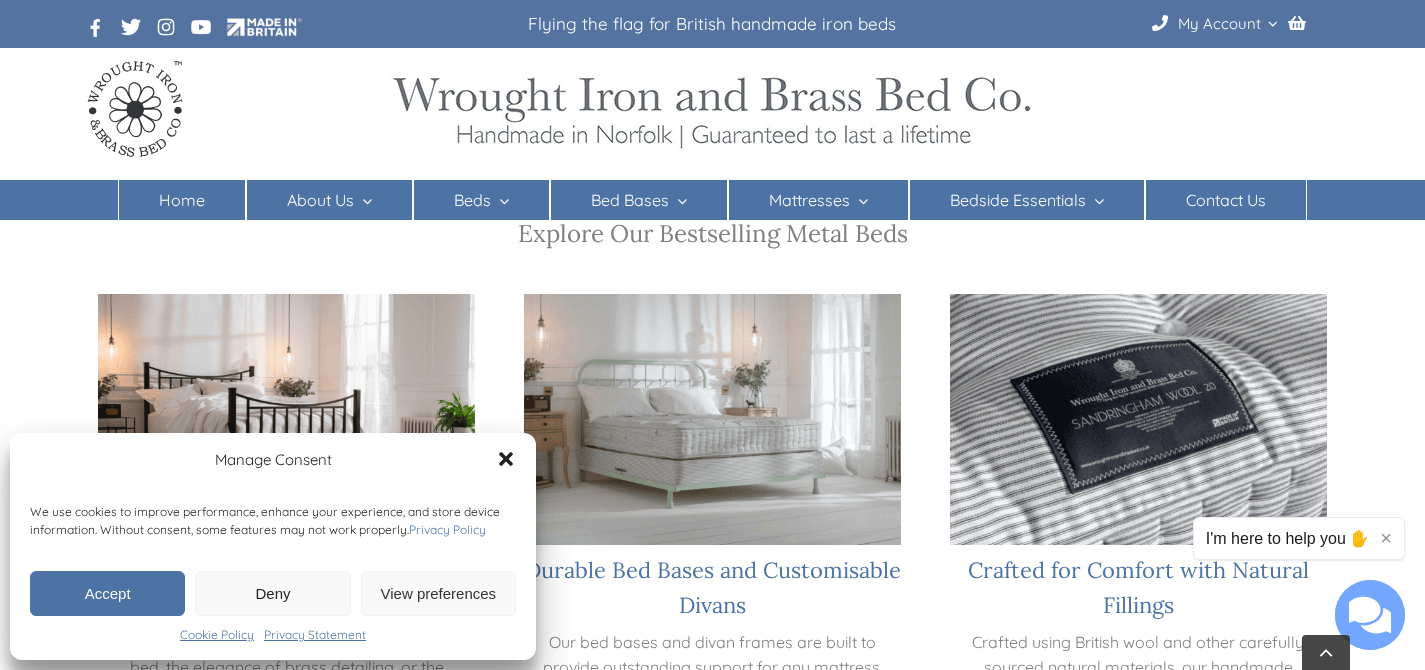 click 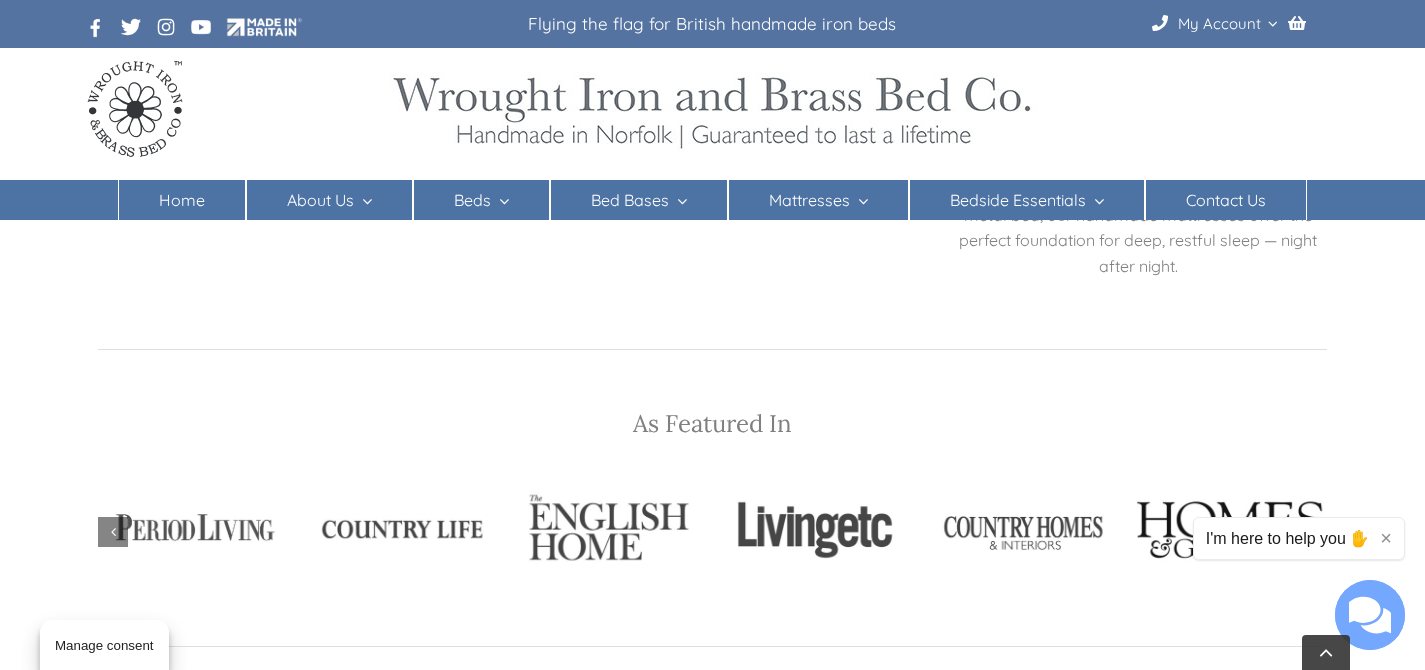 scroll, scrollTop: 2008, scrollLeft: 0, axis: vertical 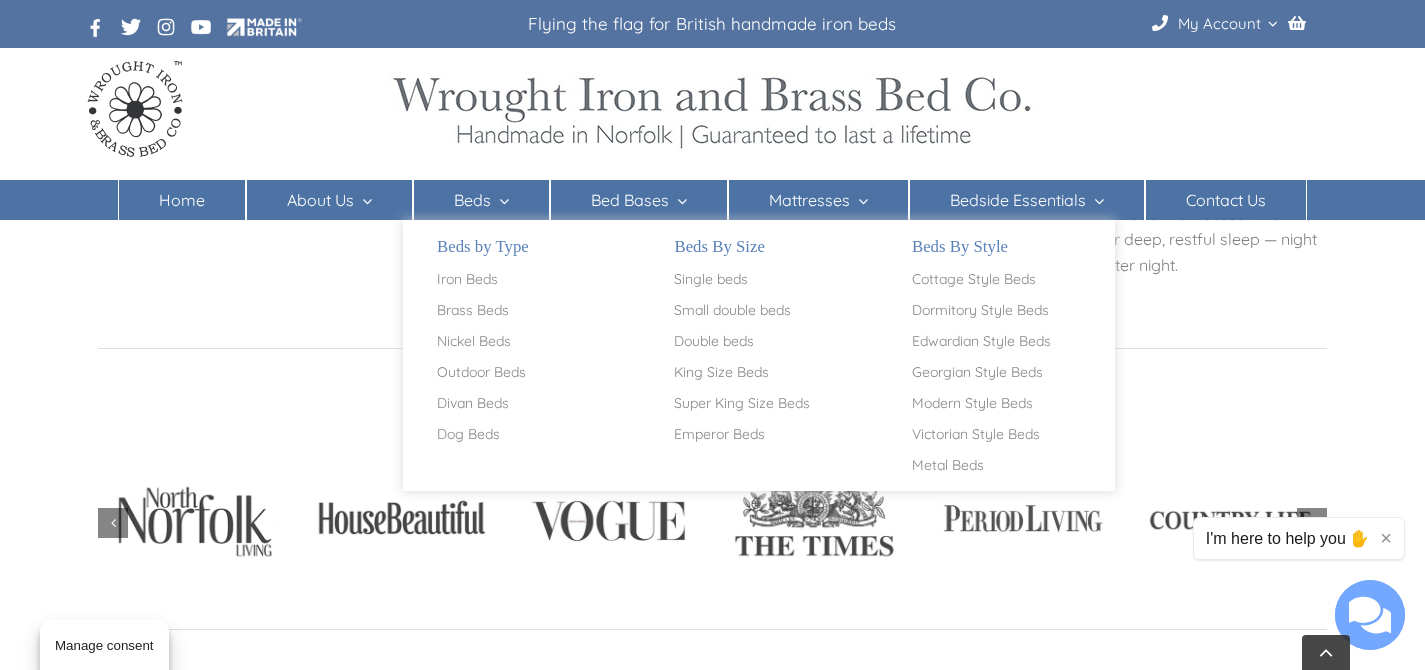 click on "Beds by Type" at bounding box center [521, 247] 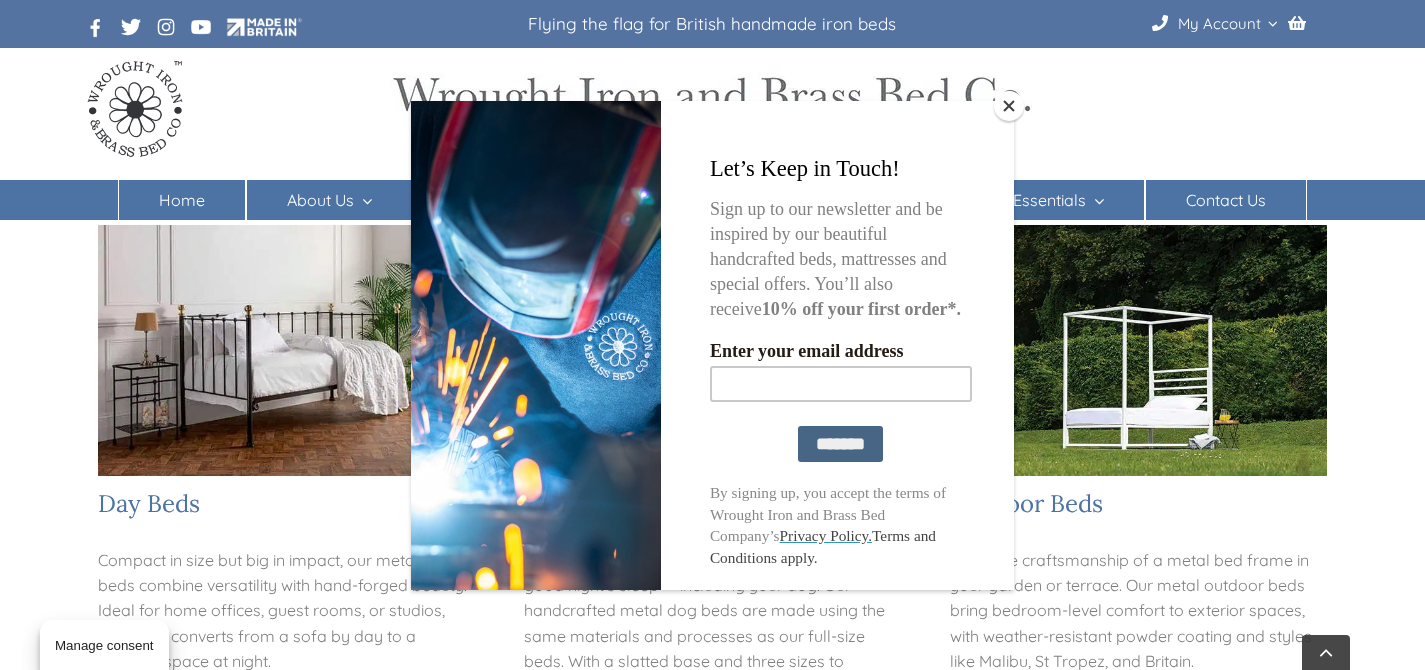 scroll, scrollTop: 1167, scrollLeft: 0, axis: vertical 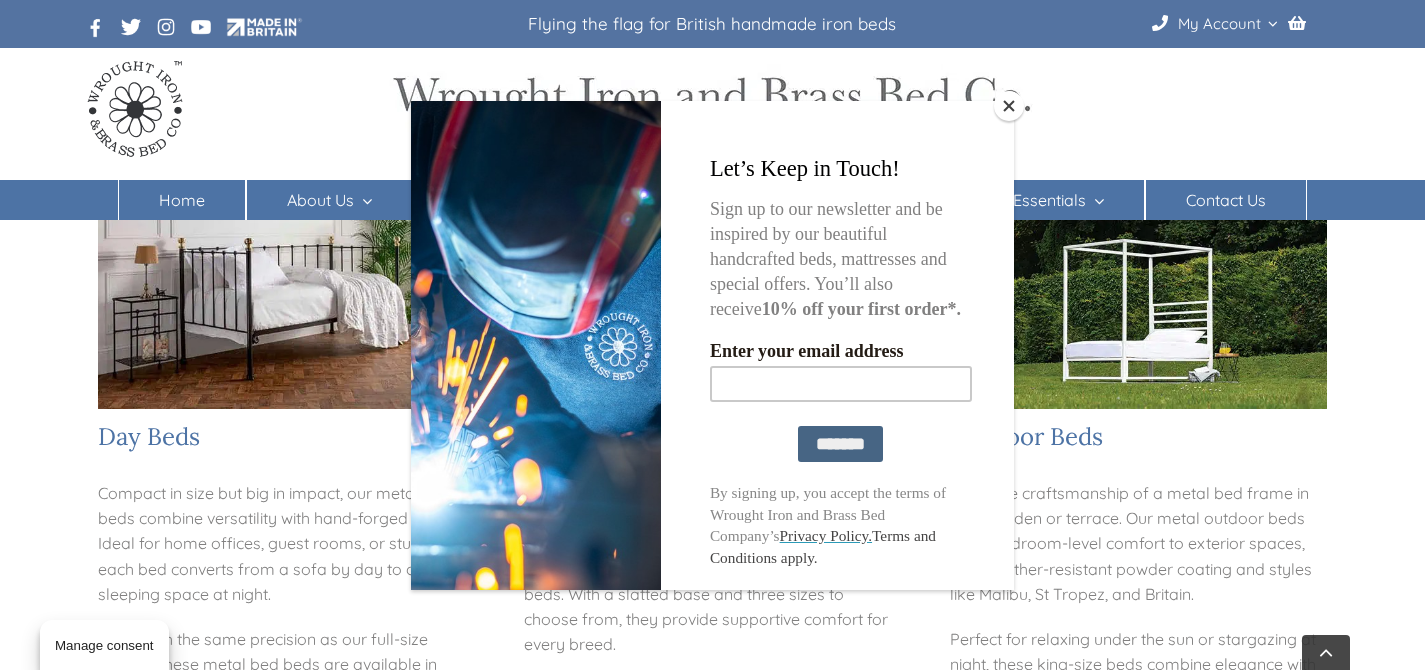 click at bounding box center [1009, 106] 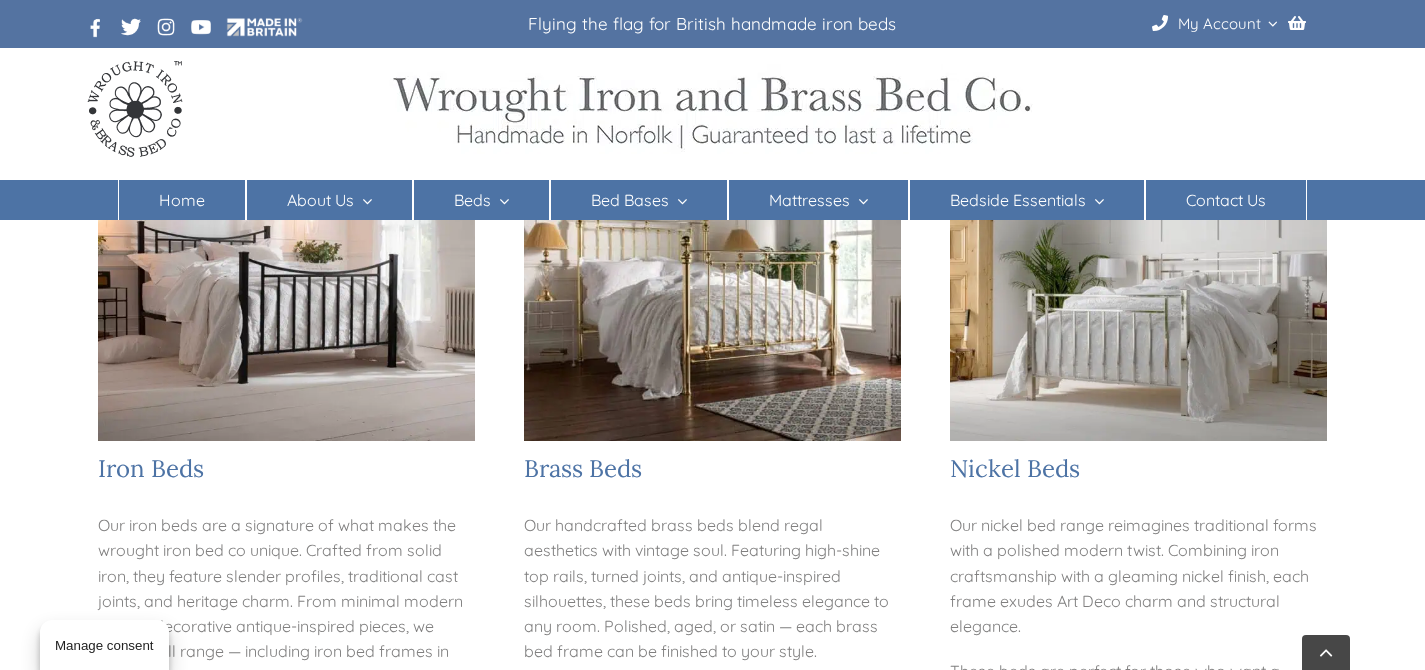scroll, scrollTop: 406, scrollLeft: 0, axis: vertical 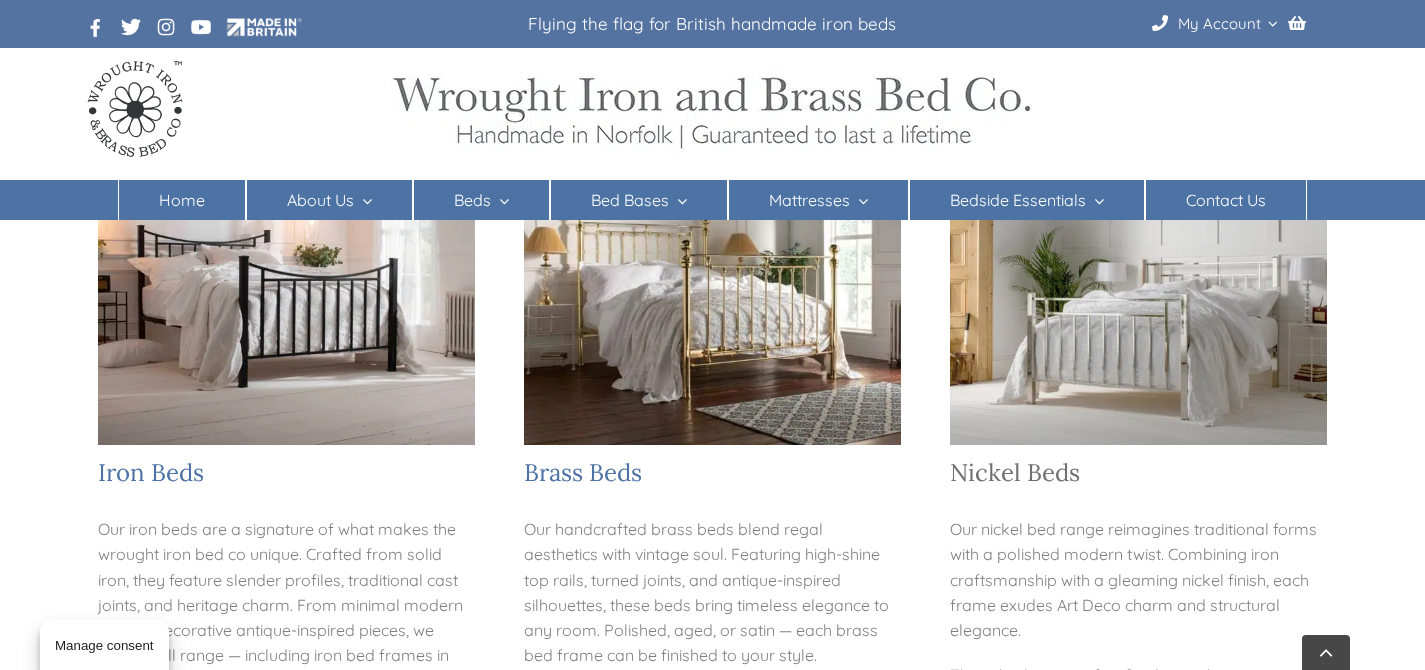 click on "Nickel Beds" at bounding box center [1015, 472] 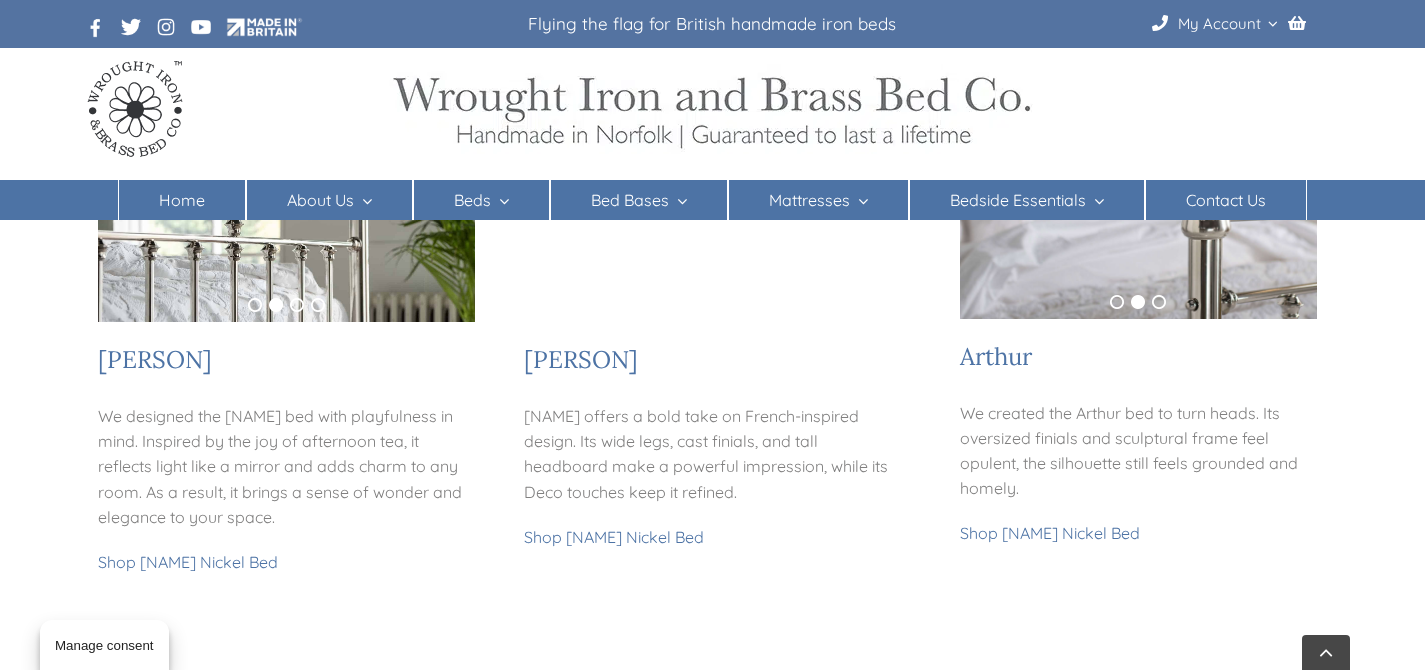 scroll, scrollTop: 441, scrollLeft: 0, axis: vertical 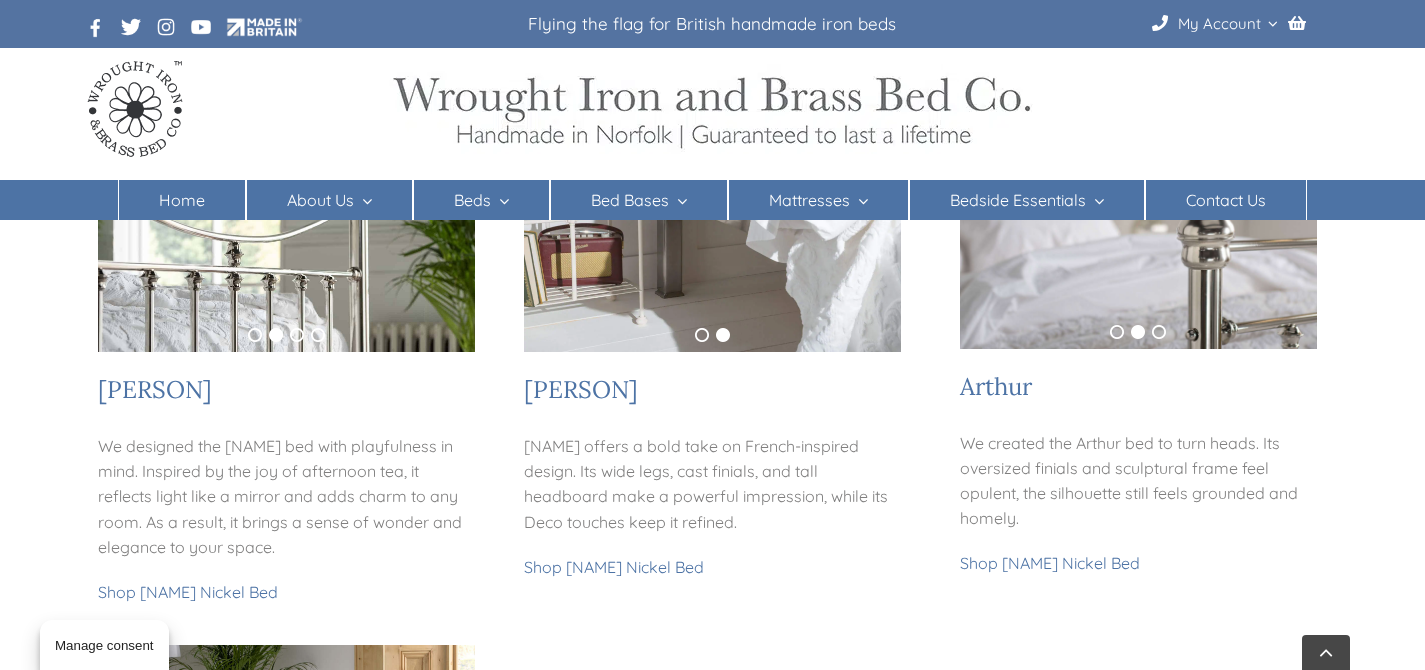 click at bounding box center [286, 226] 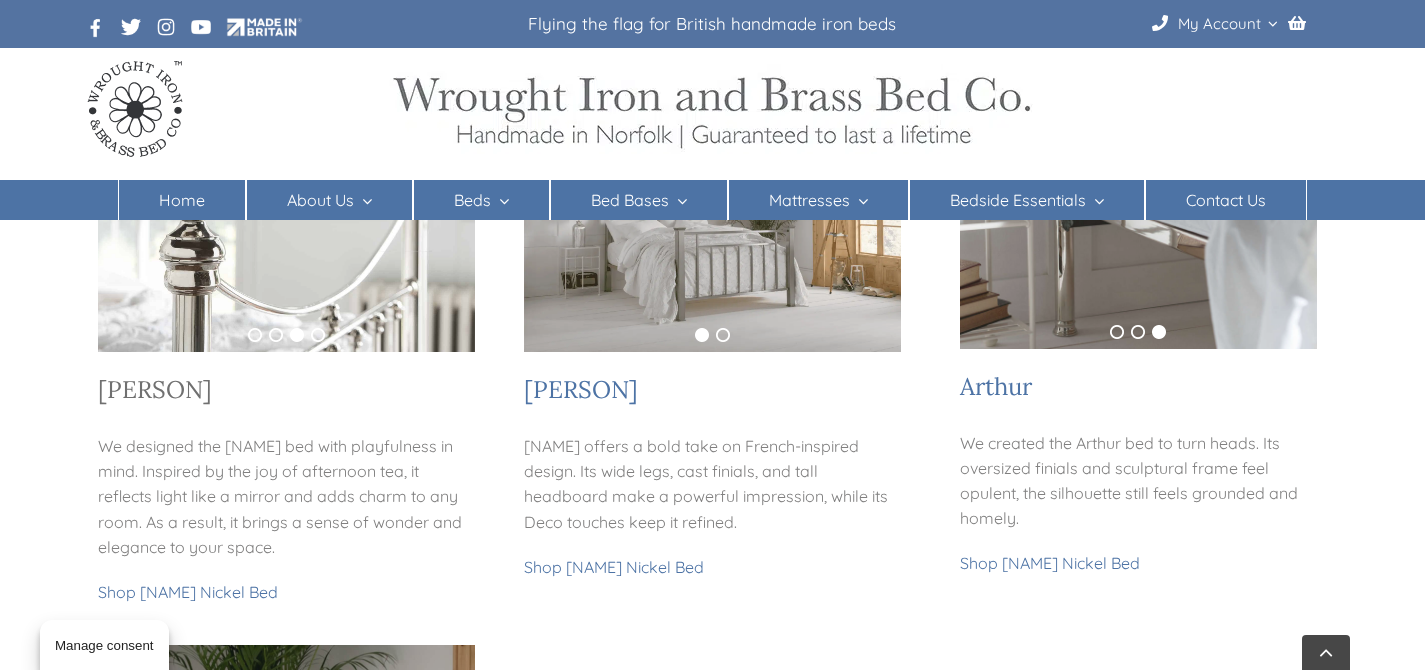 click on "Alice" at bounding box center (155, 389) 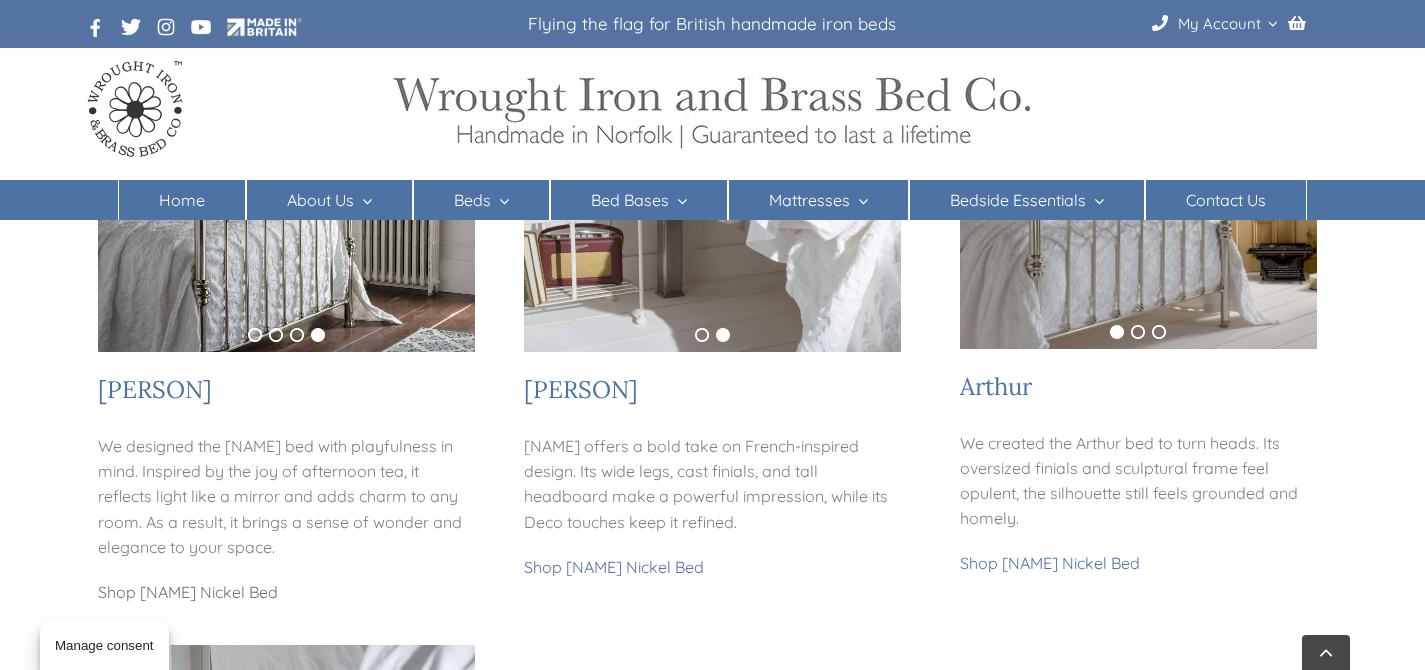 click on "Shop Alice Nickel Bed" at bounding box center (188, 592) 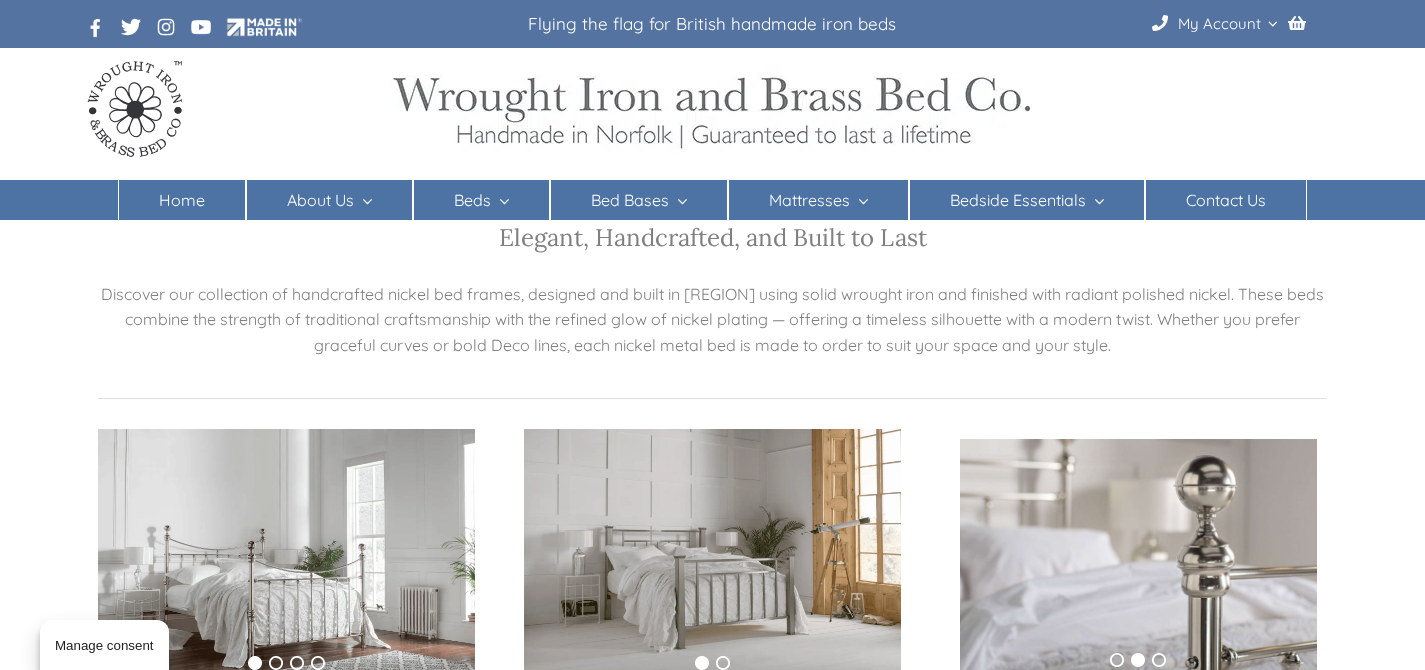 scroll, scrollTop: 0, scrollLeft: 0, axis: both 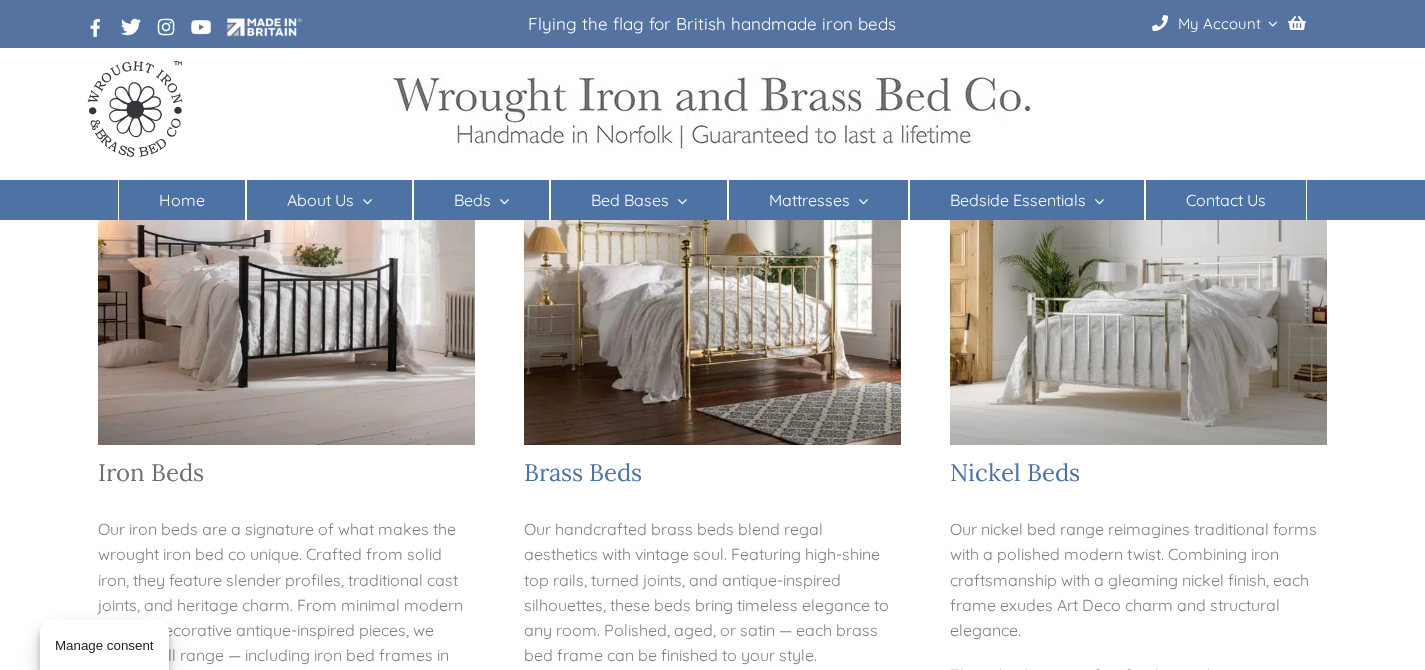 click on "Iron Beds" at bounding box center [151, 472] 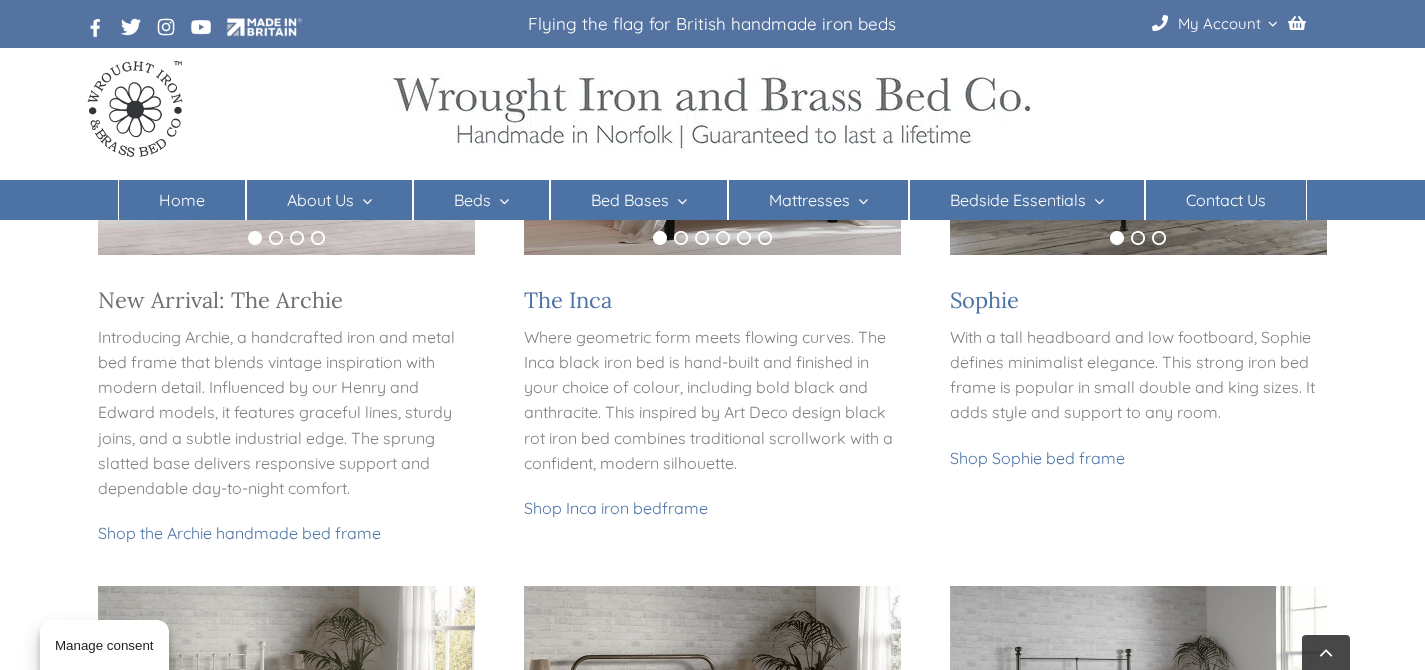 scroll, scrollTop: 677, scrollLeft: 0, axis: vertical 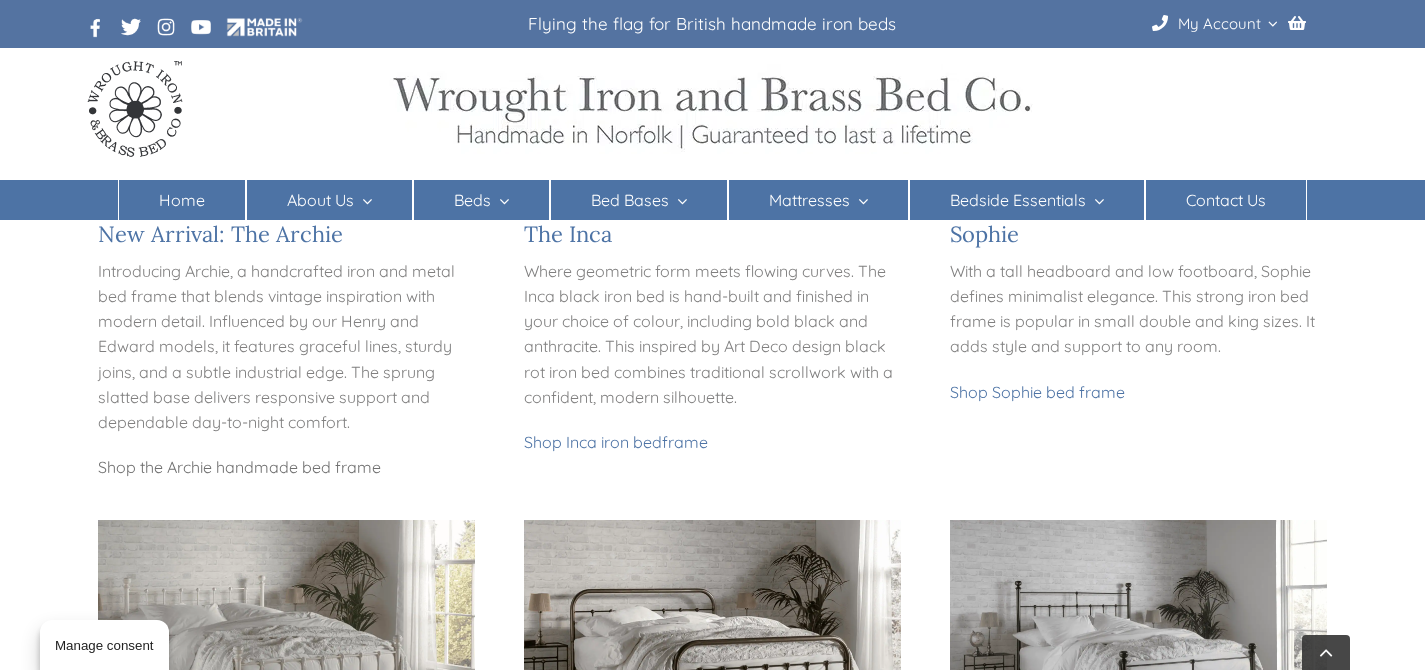 click on "Shop the Archie handmade bed frame" at bounding box center (239, 467) 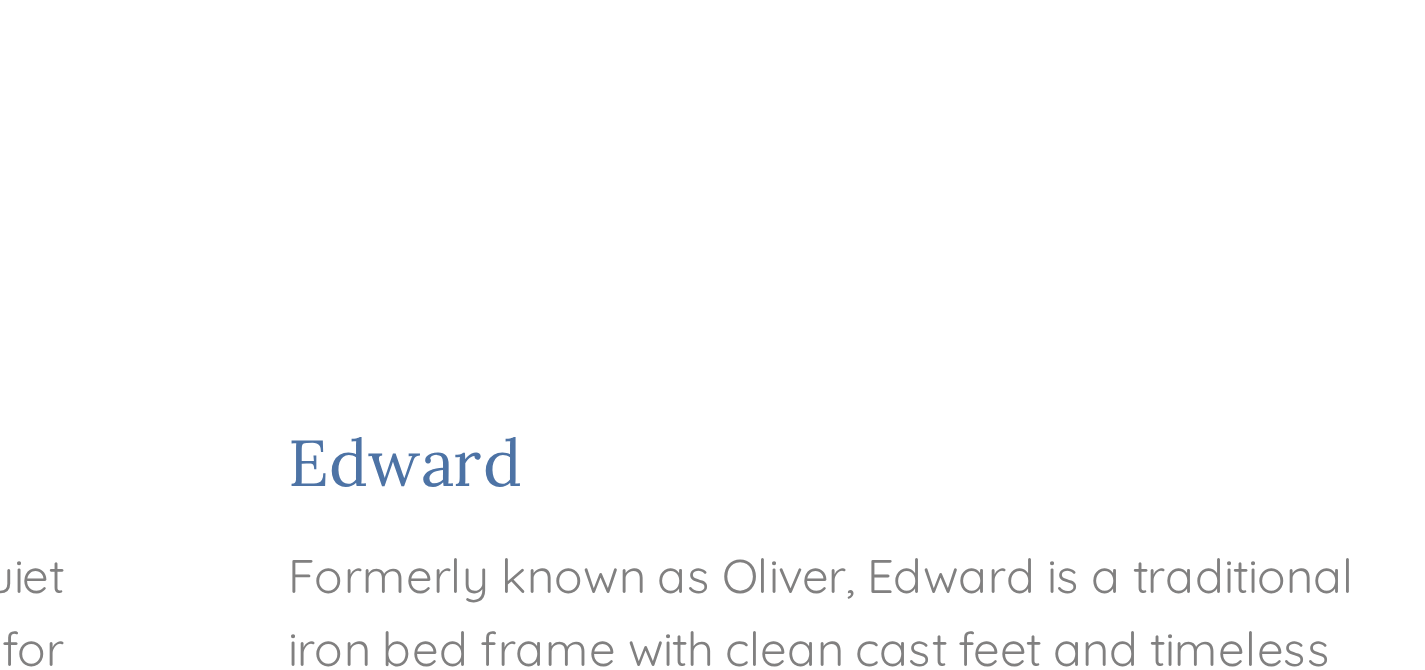 scroll, scrollTop: 1056, scrollLeft: 0, axis: vertical 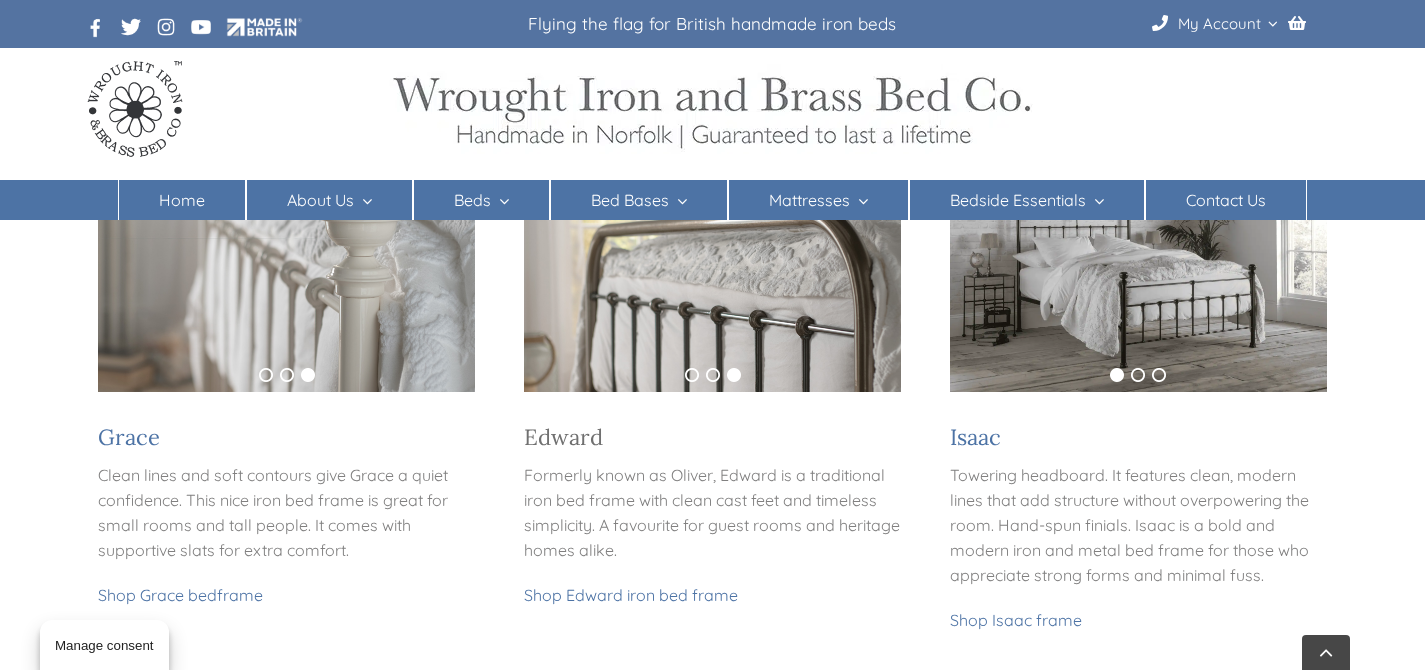 click on "Edward" at bounding box center [563, 437] 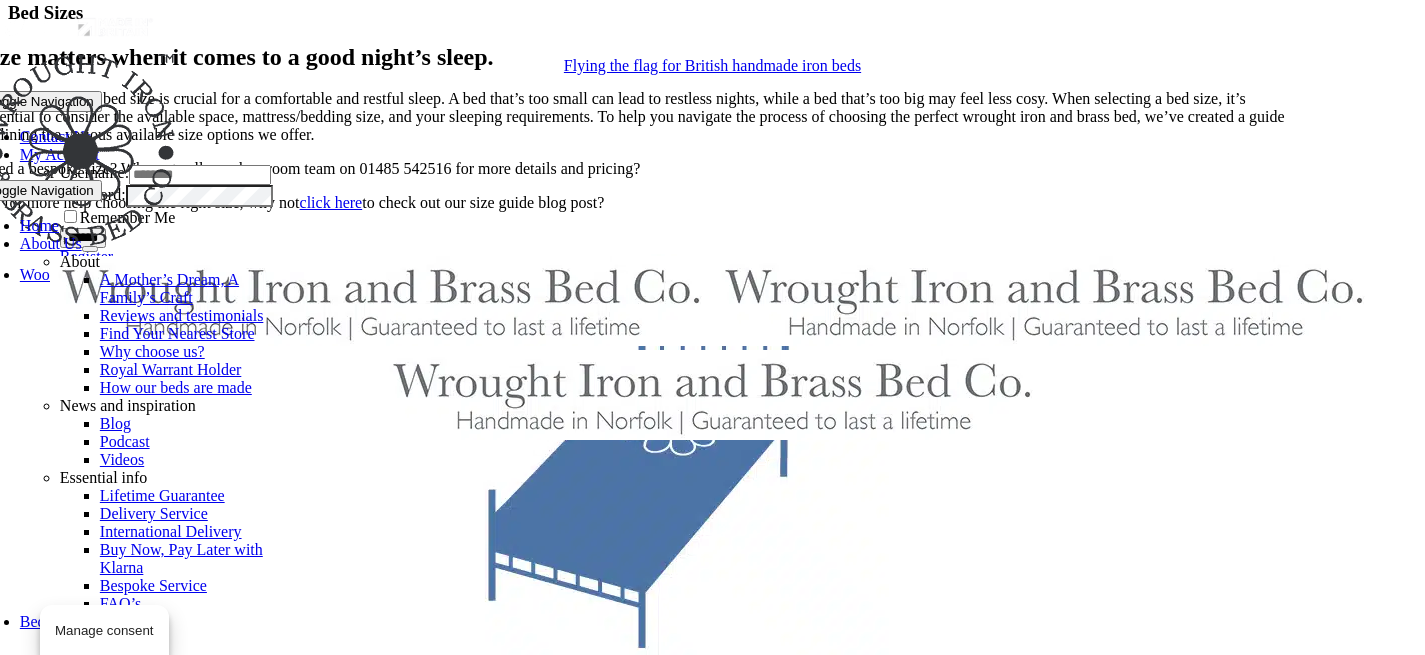 scroll, scrollTop: 37138, scrollLeft: 0, axis: vertical 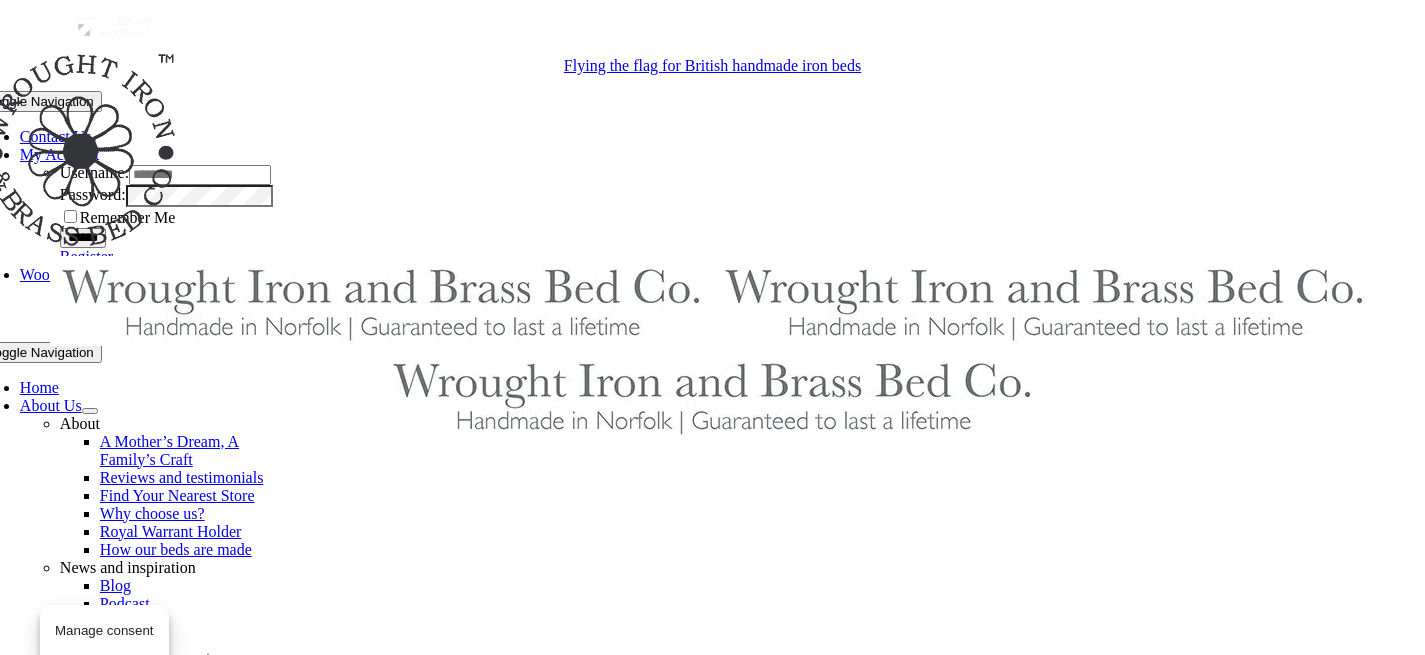 click on "Find Your Nearest Store" at bounding box center [177, 495] 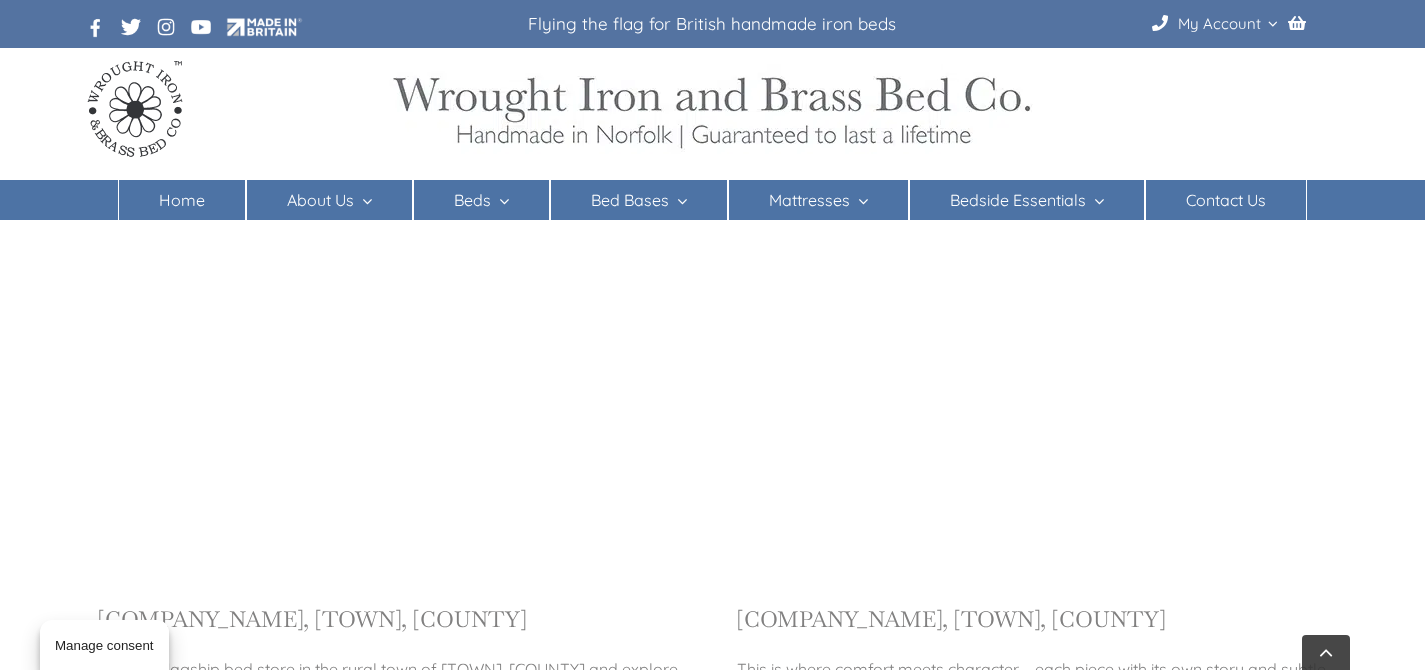 scroll, scrollTop: 0, scrollLeft: 0, axis: both 